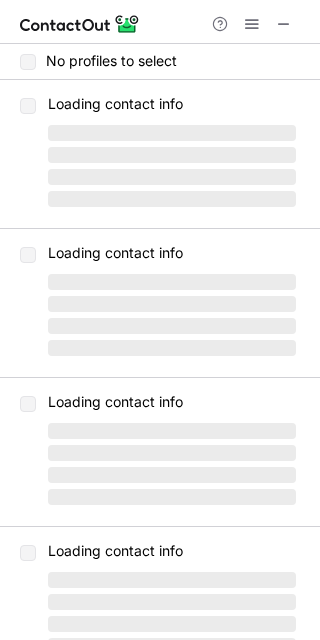 scroll, scrollTop: 0, scrollLeft: 0, axis: both 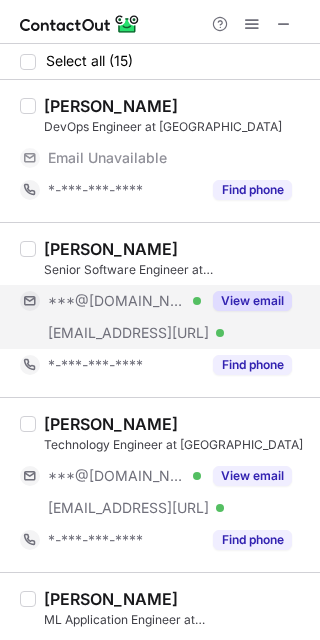 click on "***@[DOMAIN_NAME]" at bounding box center (117, 301) 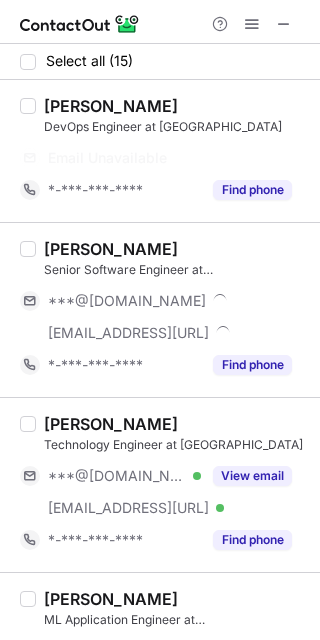 click on "[PERSON_NAME]" at bounding box center (111, 249) 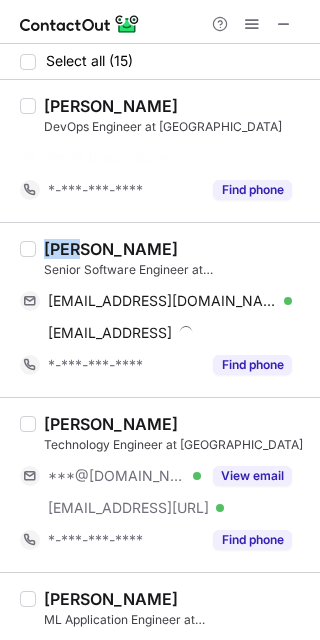copy on "Hao" 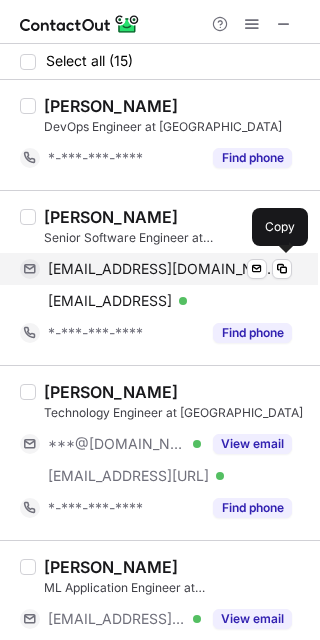 click on "[EMAIL_ADDRESS][DOMAIN_NAME]" at bounding box center [162, 269] 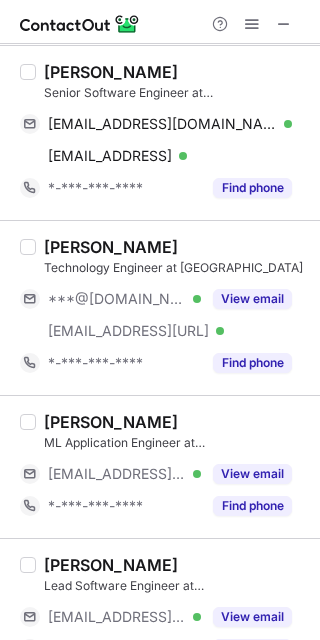 scroll, scrollTop: 177, scrollLeft: 0, axis: vertical 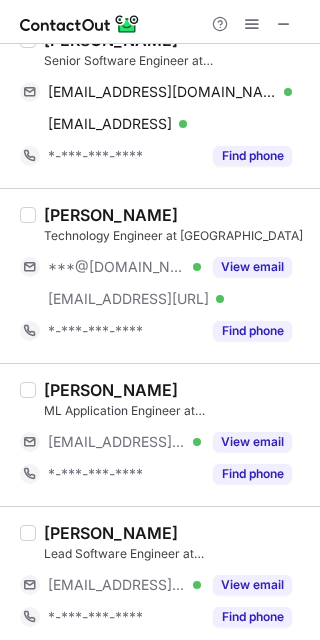 drag, startPoint x: 87, startPoint y: 253, endPoint x: 79, endPoint y: 229, distance: 25.298222 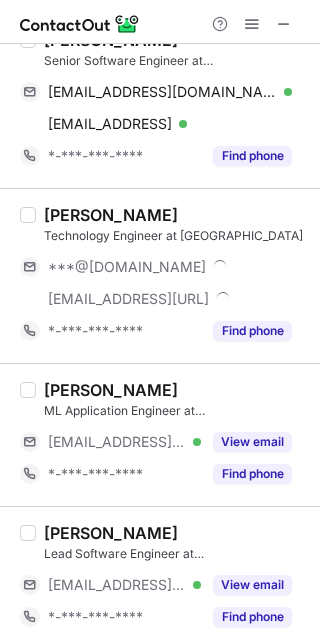 click on "[PERSON_NAME]" at bounding box center [111, 215] 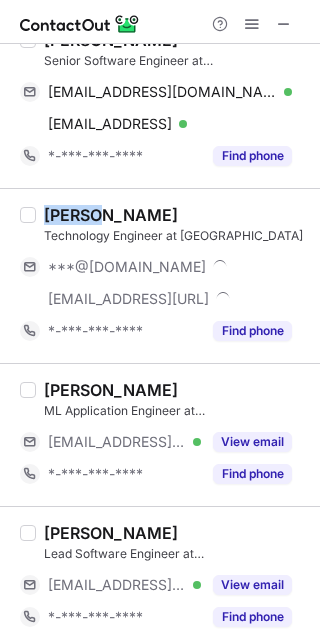 click on "[PERSON_NAME]" at bounding box center (111, 215) 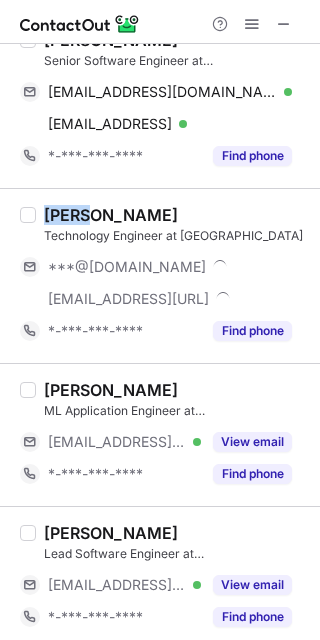 copy on "Farid" 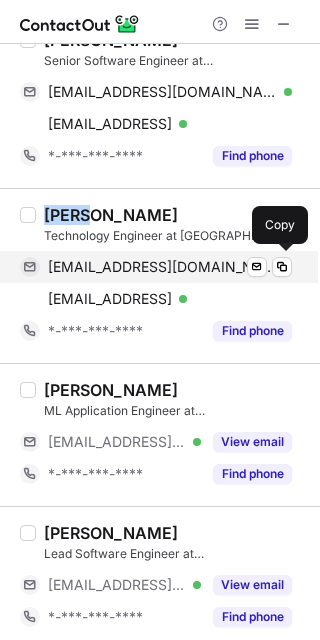click on "[EMAIL_ADDRESS][DOMAIN_NAME]" at bounding box center [162, 267] 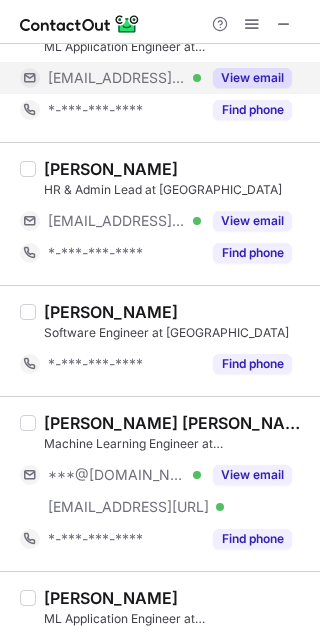 scroll, scrollTop: 1066, scrollLeft: 0, axis: vertical 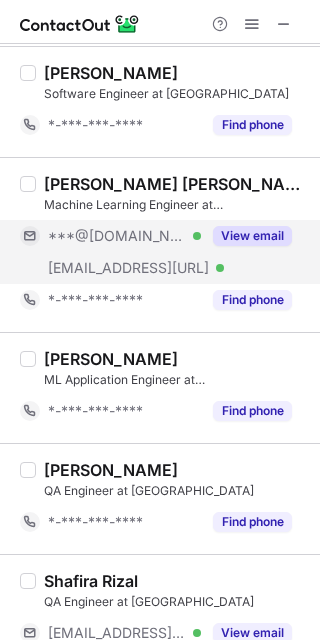 drag, startPoint x: 62, startPoint y: 260, endPoint x: 62, endPoint y: 240, distance: 20 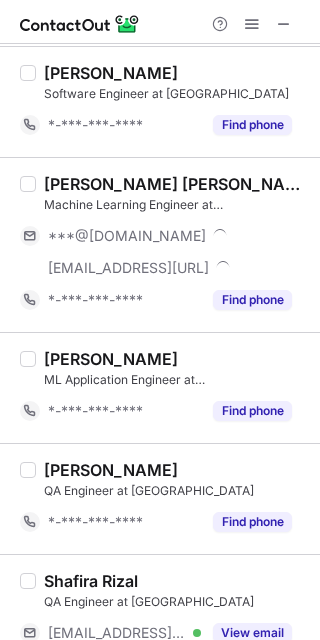 click on "[PERSON_NAME] [PERSON_NAME]" at bounding box center (176, 184) 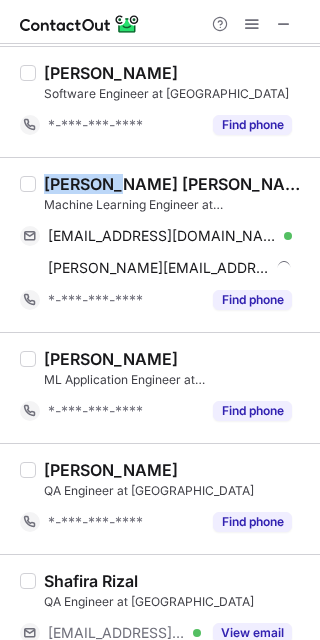 click on "[PERSON_NAME] [PERSON_NAME]" at bounding box center [176, 184] 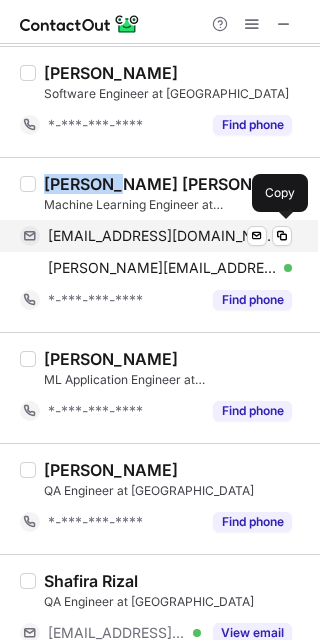 click on "singhsai739@gmail.com" at bounding box center [162, 236] 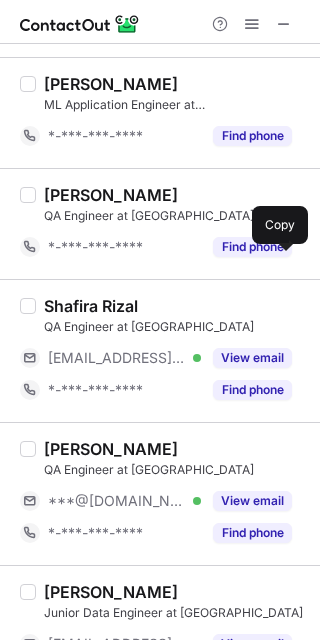 scroll, scrollTop: 1422, scrollLeft: 0, axis: vertical 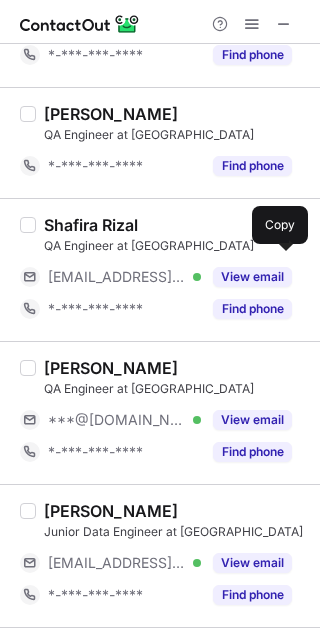 drag, startPoint x: 95, startPoint y: 414, endPoint x: 87, endPoint y: 359, distance: 55.578773 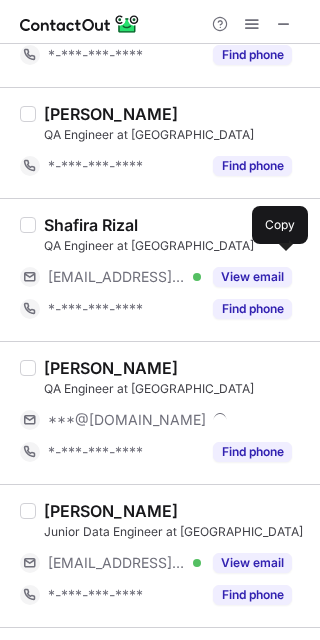 click on "Sugumaran Thiagarajan QA Engineer at Revolab ***@gmail.com *-***-***-**** Find phone" at bounding box center [160, 412] 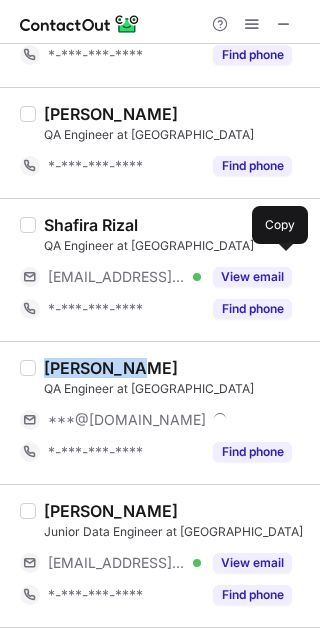 click on "Sugumaran Thiagarajan QA Engineer at Revolab ***@gmail.com *-***-***-**** Find phone" at bounding box center (160, 412) 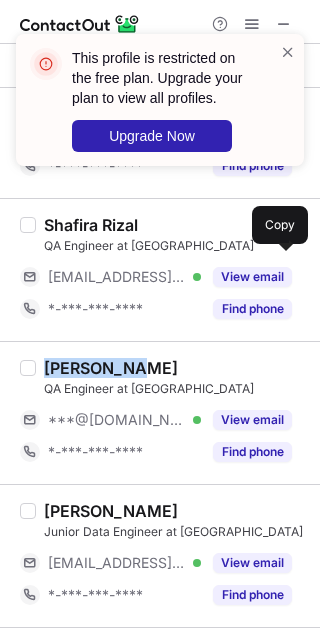 copy on "Sugumaran" 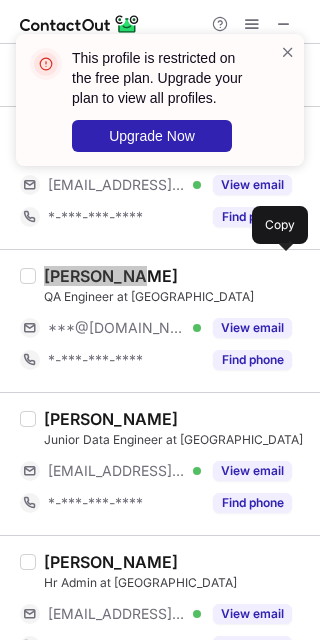 scroll, scrollTop: 1550, scrollLeft: 0, axis: vertical 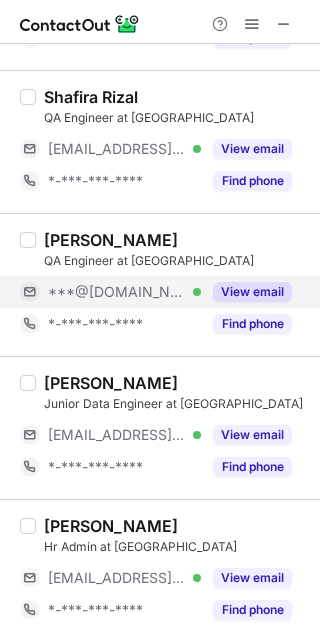 click on "***@gmail.com Verified" at bounding box center [124, 292] 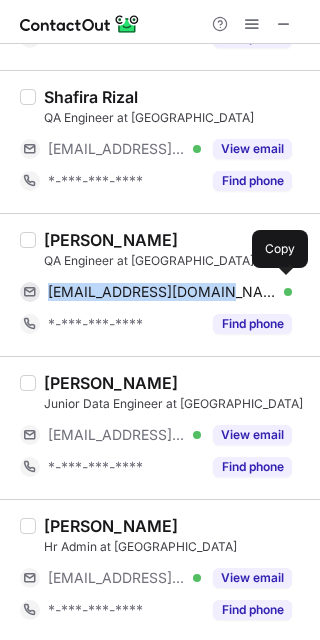 click on "suguumarannthiagarajan@gmail.com" at bounding box center [162, 292] 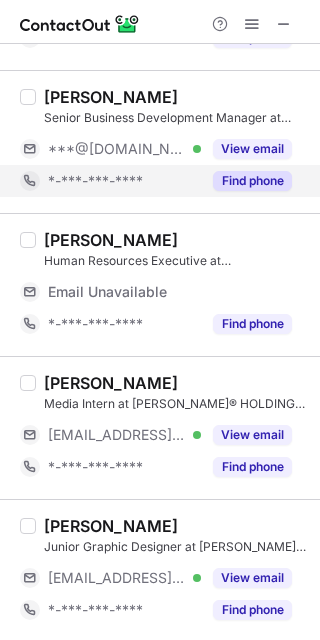 scroll, scrollTop: 0, scrollLeft: 0, axis: both 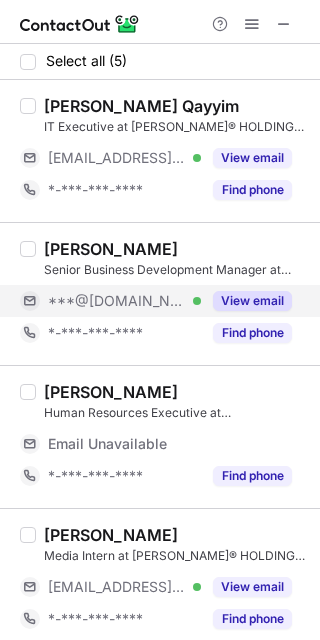 click on "***@[DOMAIN_NAME]" at bounding box center (117, 301) 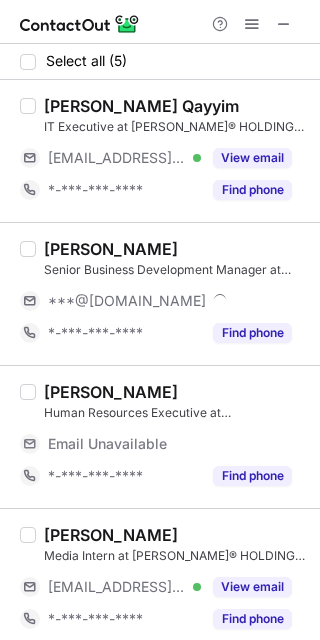 click on "Fadzli Rahim" at bounding box center (111, 249) 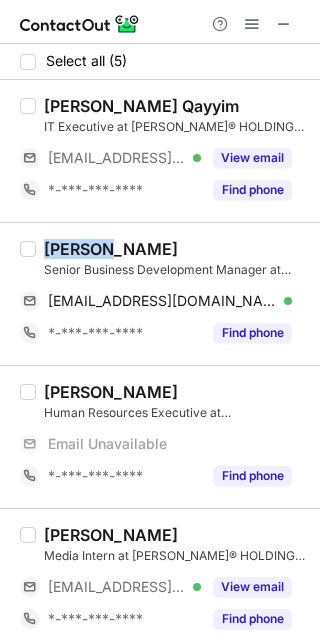click on "Fadzli Rahim" at bounding box center [111, 249] 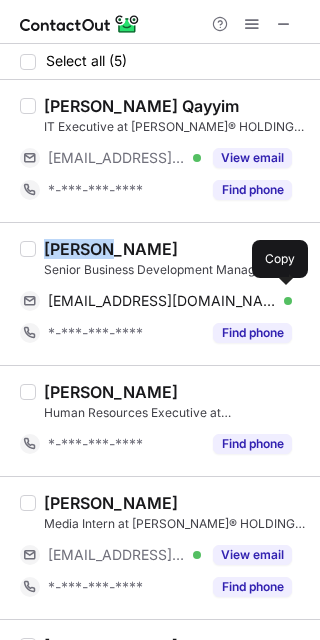 drag, startPoint x: 171, startPoint y: 284, endPoint x: 182, endPoint y: 283, distance: 11.045361 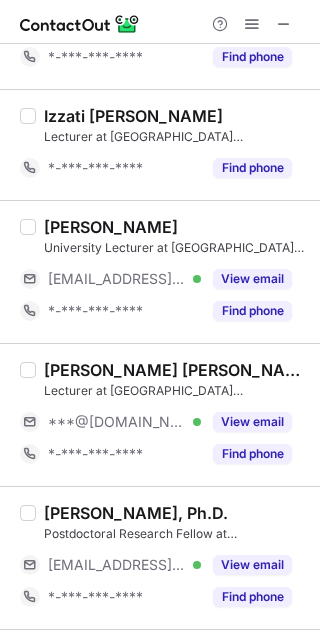 scroll, scrollTop: 533, scrollLeft: 0, axis: vertical 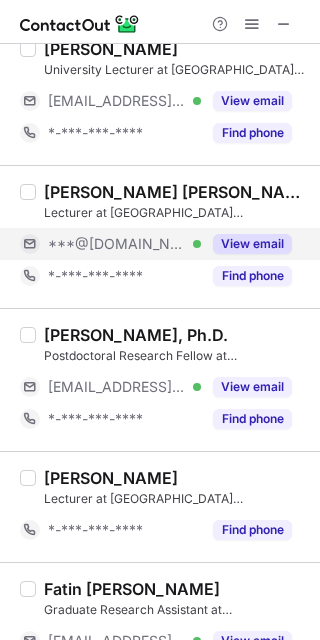 click on "***@[DOMAIN_NAME]" at bounding box center [117, 244] 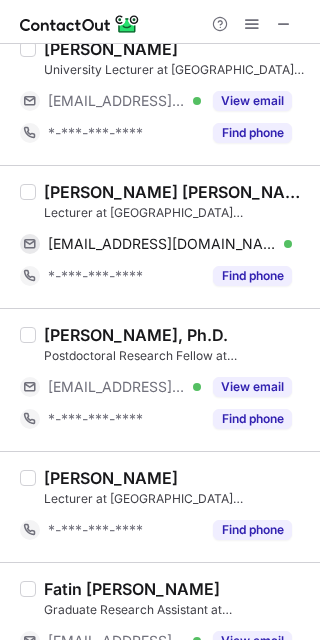 click on "Mohammad Zahiruddin Ibrahim" at bounding box center (176, 192) 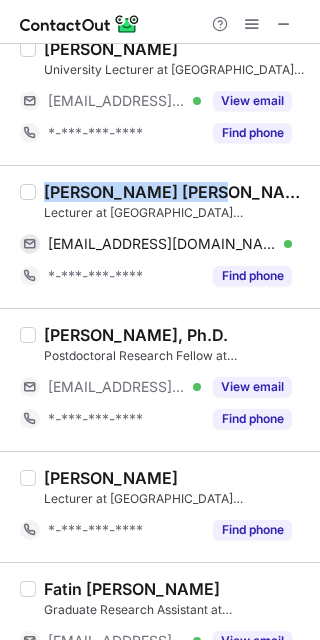 drag, startPoint x: 85, startPoint y: 182, endPoint x: 145, endPoint y: 187, distance: 60.207973 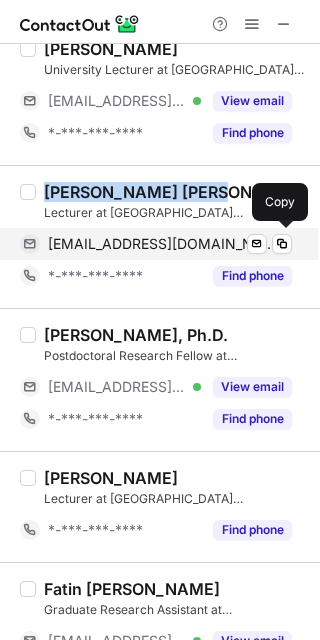 drag, startPoint x: 175, startPoint y: 239, endPoint x: 187, endPoint y: 234, distance: 13 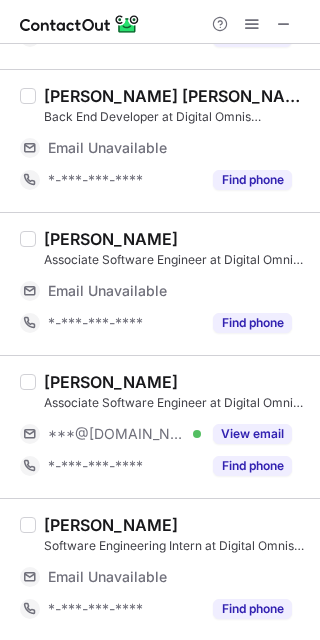 scroll, scrollTop: 0, scrollLeft: 0, axis: both 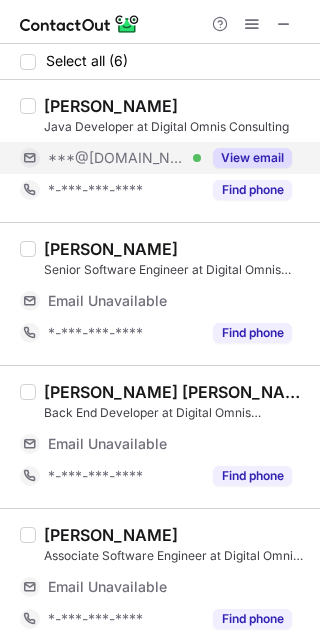 click on "***@gmail.com Verified" at bounding box center [110, 158] 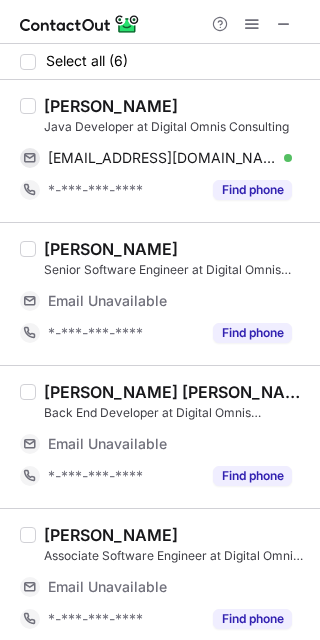 click on "Farid Nazmi" at bounding box center [111, 106] 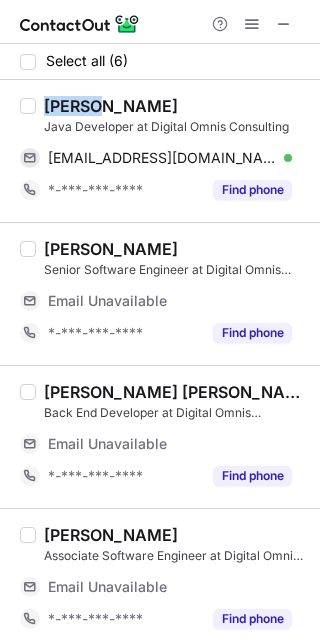 click on "Farid Nazmi" at bounding box center (111, 106) 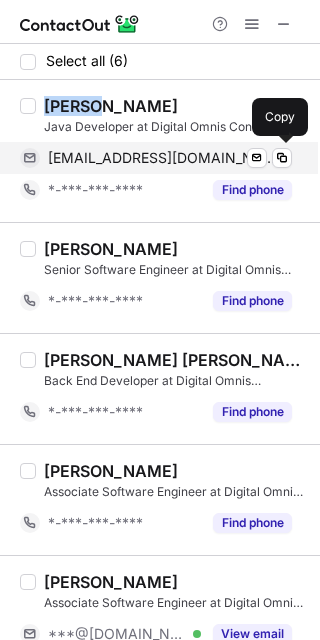 click on "faridnazmi992804@gmail.com" at bounding box center (162, 158) 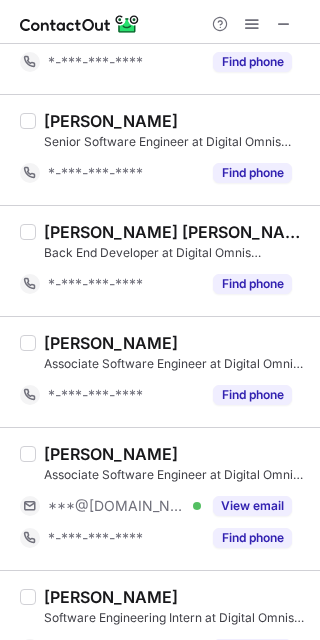 scroll, scrollTop: 168, scrollLeft: 0, axis: vertical 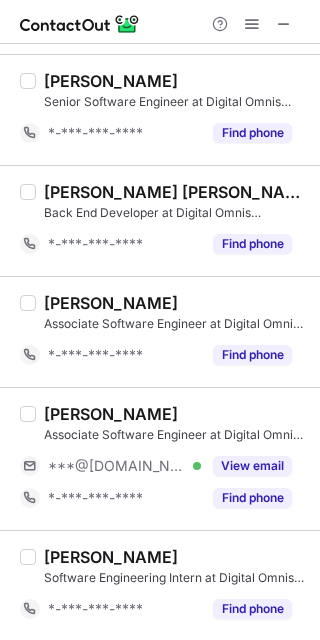 drag, startPoint x: 95, startPoint y: 461, endPoint x: 88, endPoint y: 448, distance: 14.764823 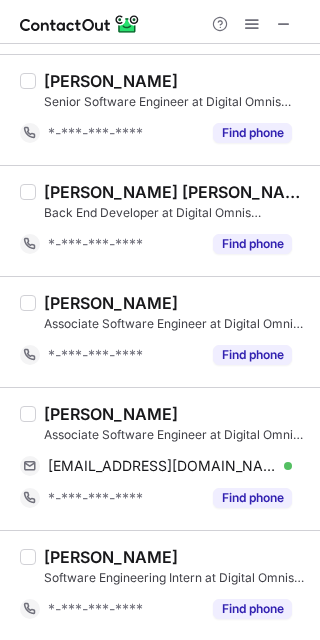 click on "Joely T." at bounding box center (111, 414) 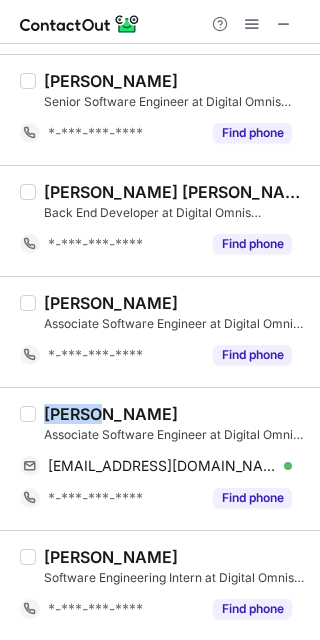 click on "Joely T." at bounding box center (111, 414) 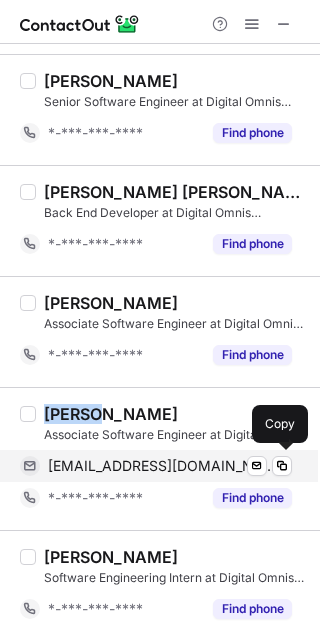 click on "joelytin@outlook.com Verified Send email Copy" at bounding box center (156, 466) 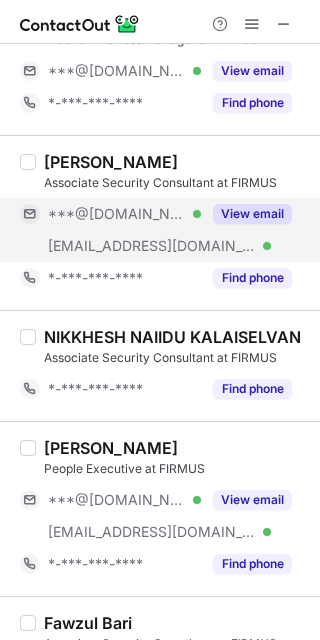 scroll, scrollTop: 0, scrollLeft: 0, axis: both 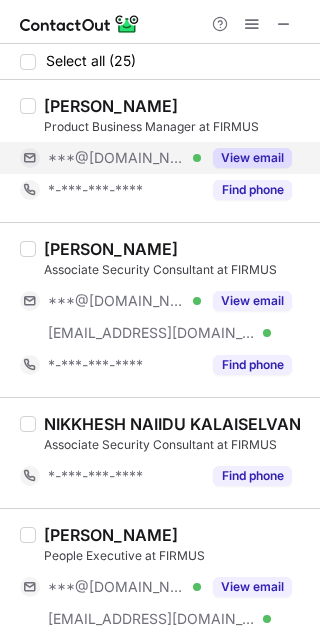 click on "***@[DOMAIN_NAME]" at bounding box center [117, 158] 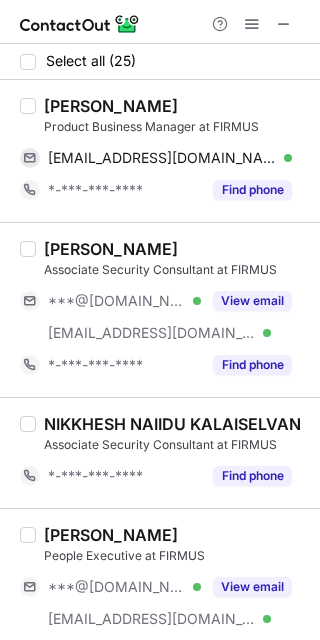 click on "Alice Teoh" at bounding box center (111, 106) 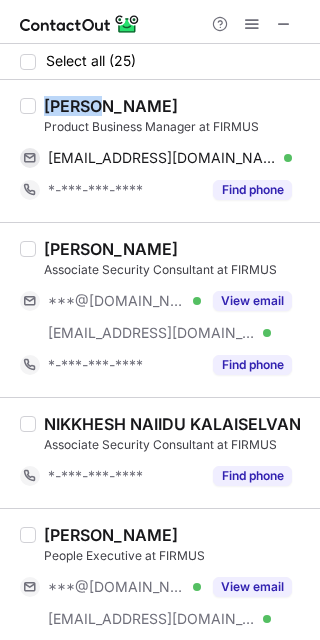 click on "Alice Teoh" at bounding box center [111, 106] 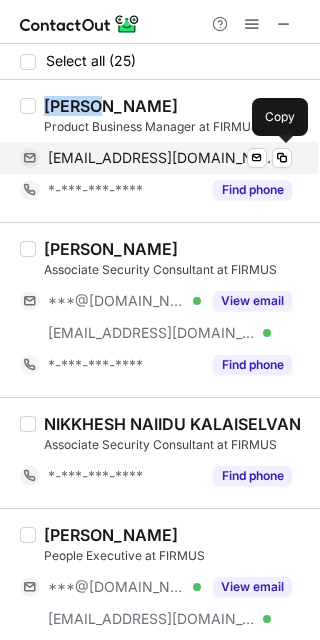 click on "teohyf0317@gmail.com" at bounding box center (162, 158) 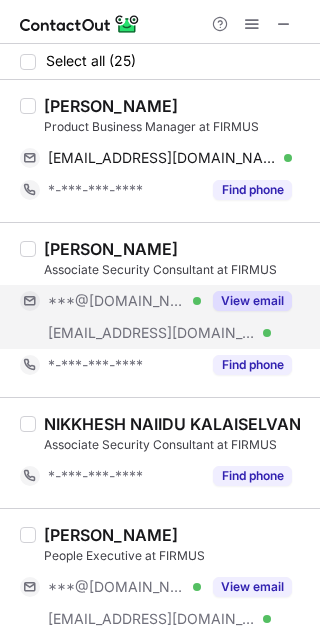 scroll, scrollTop: 177, scrollLeft: 0, axis: vertical 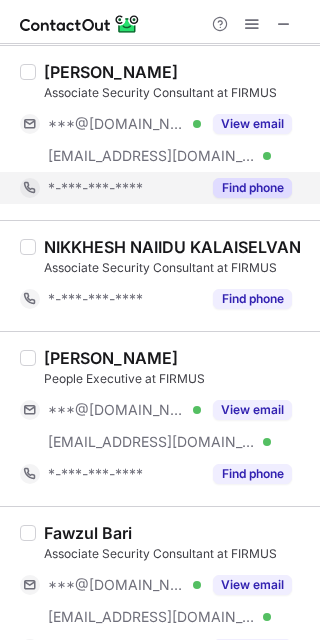 drag, startPoint x: 107, startPoint y: 151, endPoint x: 114, endPoint y: 190, distance: 39.623226 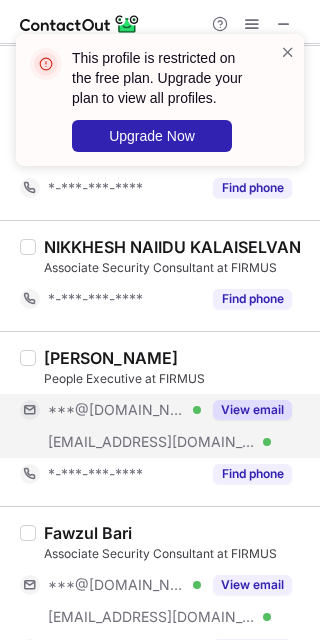 click on "***@[DOMAIN_NAME]" at bounding box center (117, 410) 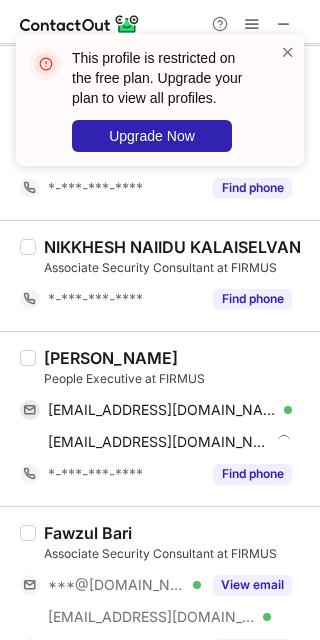 click on "Yun Yu Tan" at bounding box center [111, 358] 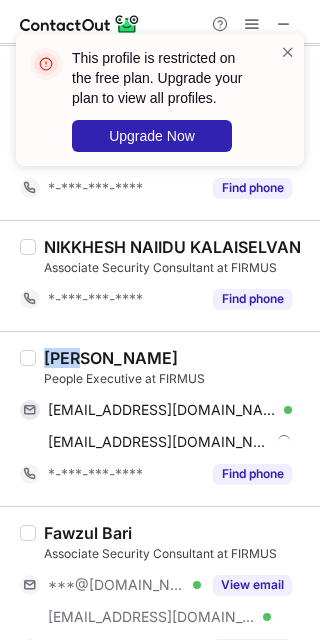 click on "Yun Yu Tan" at bounding box center (111, 358) 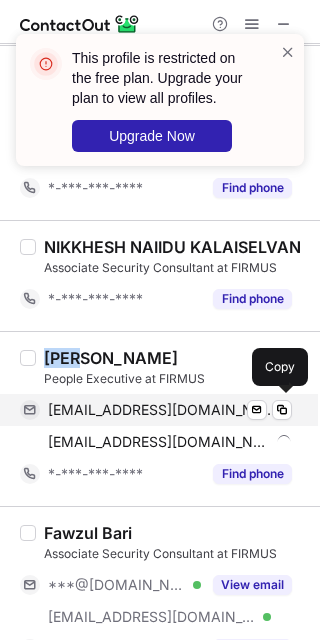 click on "yunyu0320@gmail.com" at bounding box center [162, 410] 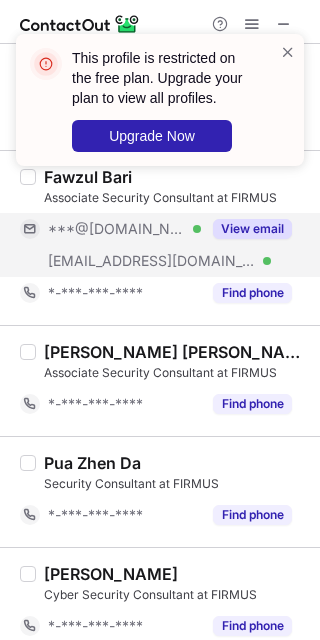 scroll, scrollTop: 355, scrollLeft: 0, axis: vertical 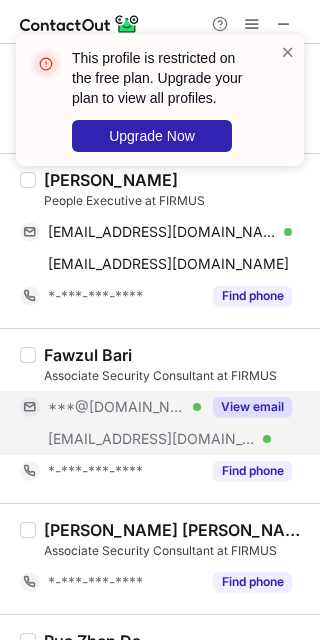 drag, startPoint x: 99, startPoint y: 393, endPoint x: 77, endPoint y: 355, distance: 43.908997 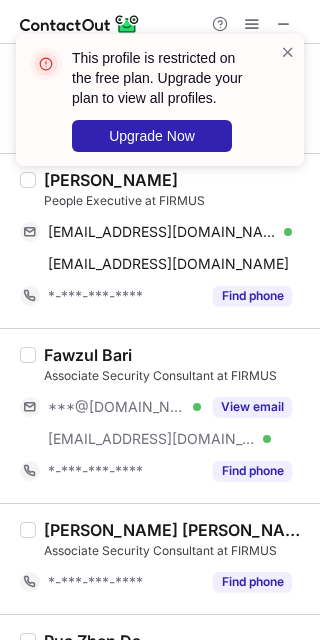 click on "***@gmail.com Verified" at bounding box center (110, 407) 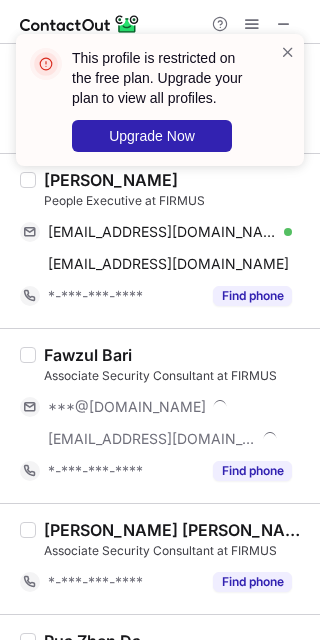 click on "Fawzul Bari" at bounding box center (88, 355) 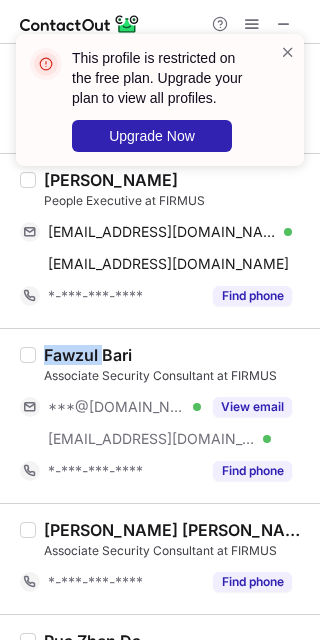 click on "Fawzul Bari" at bounding box center (88, 355) 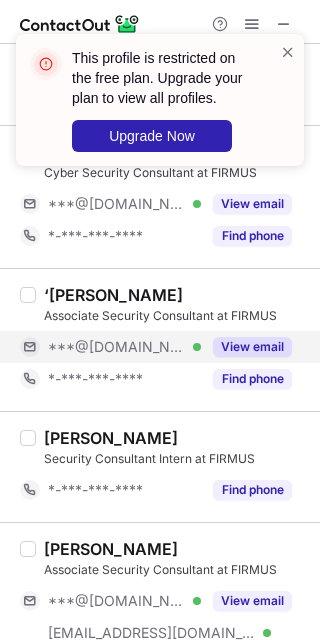 scroll, scrollTop: 888, scrollLeft: 0, axis: vertical 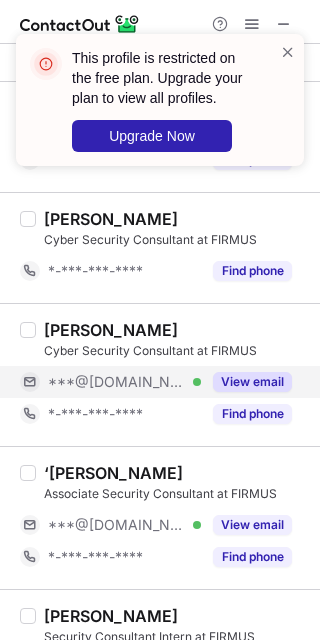 click on "***@[DOMAIN_NAME]" at bounding box center (117, 382) 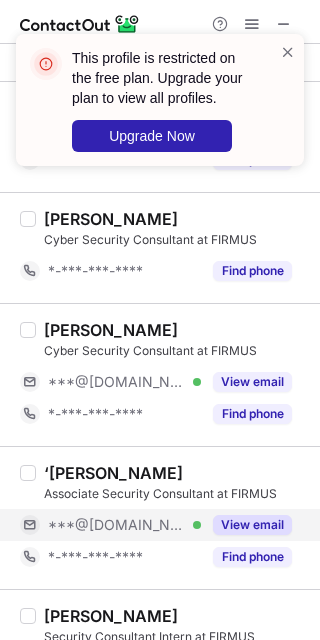 click on "***@[DOMAIN_NAME]" at bounding box center [117, 525] 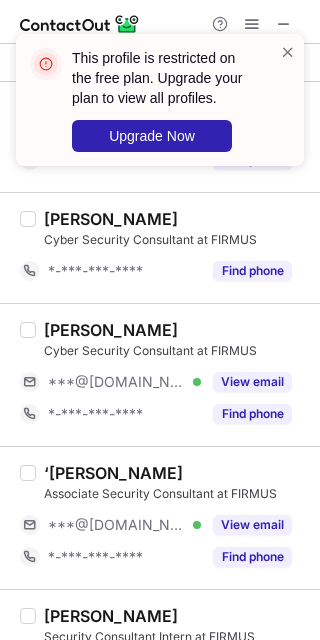 scroll, scrollTop: 1244, scrollLeft: 0, axis: vertical 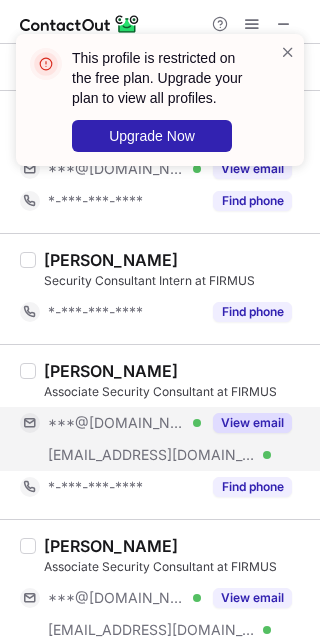 click on "***@gmail.com Verified" at bounding box center (110, 423) 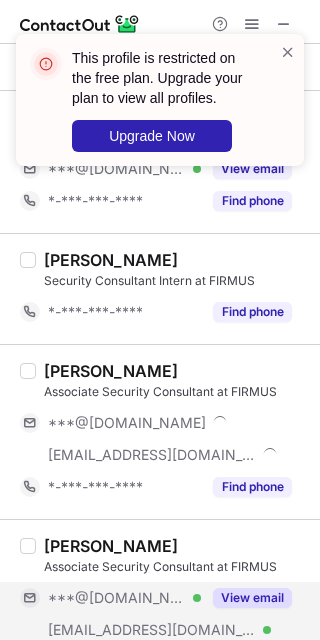 click on "***@[DOMAIN_NAME]" at bounding box center [117, 598] 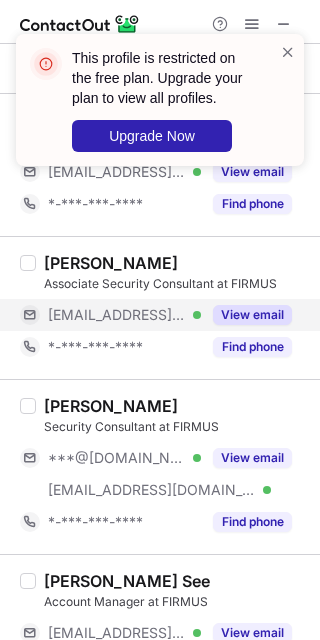 scroll, scrollTop: 2133, scrollLeft: 0, axis: vertical 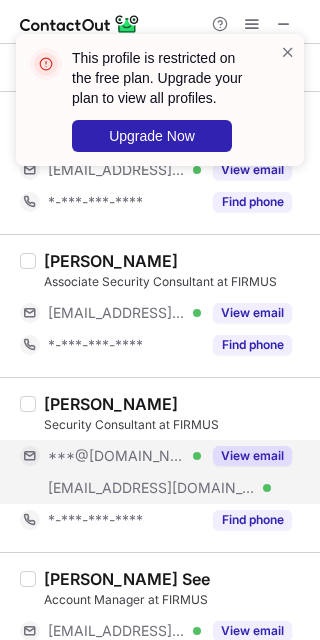 click on "***@[DOMAIN_NAME]" at bounding box center (117, 456) 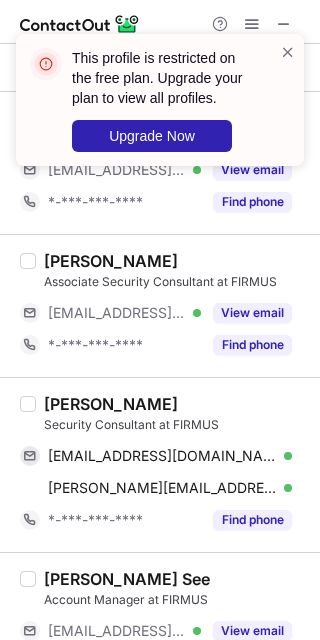 click on "Joanne G." at bounding box center [111, 404] 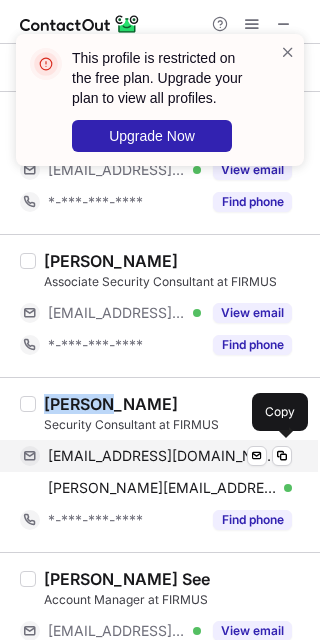 click on "joannegoh18@gmail.com" at bounding box center (162, 456) 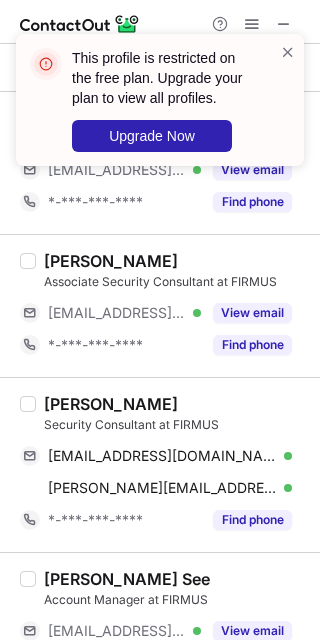 click on "Joanne G." at bounding box center (111, 404) 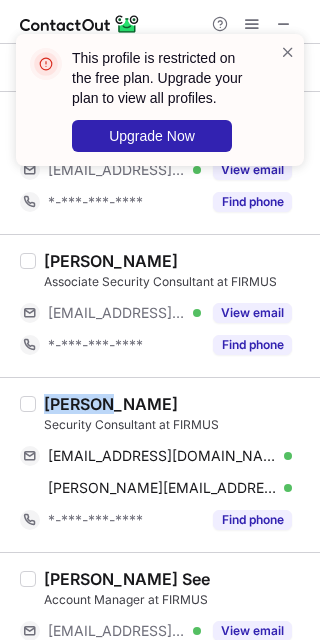 click on "Joanne G." at bounding box center [111, 404] 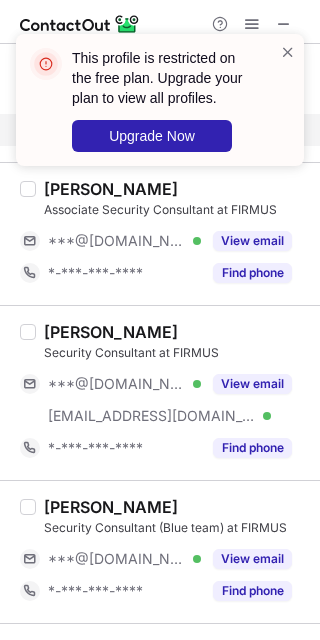 scroll, scrollTop: 2488, scrollLeft: 0, axis: vertical 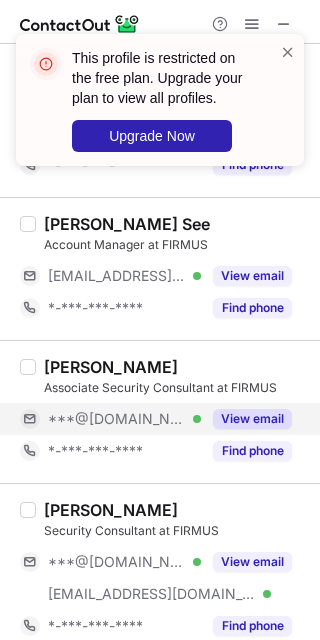 click on "***@[DOMAIN_NAME]" at bounding box center [117, 419] 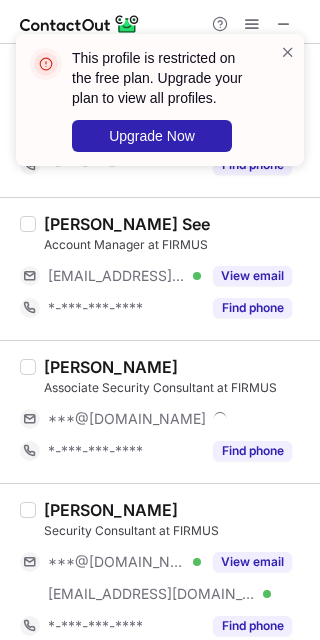 click on "Tan Kah Shen" at bounding box center (111, 367) 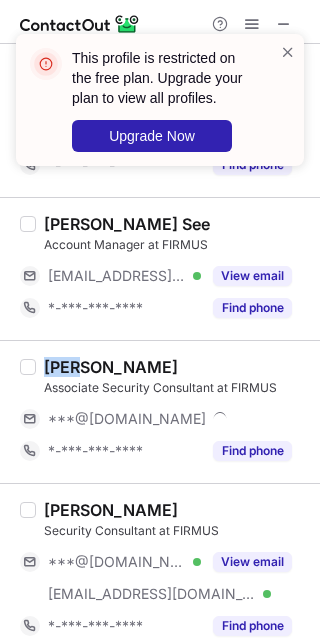 click on "Tan Kah Shen" at bounding box center (111, 367) 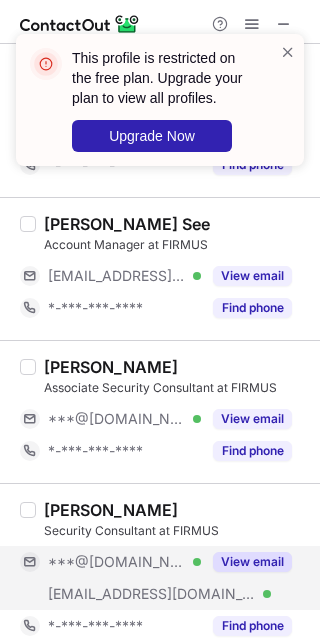 click on "***@firmussec.com Verified" at bounding box center [110, 594] 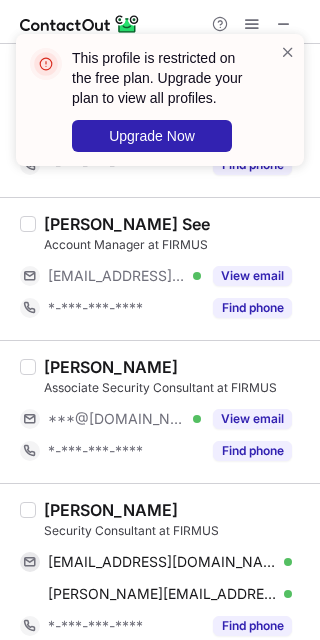 click on "Desmond Kang" at bounding box center (111, 510) 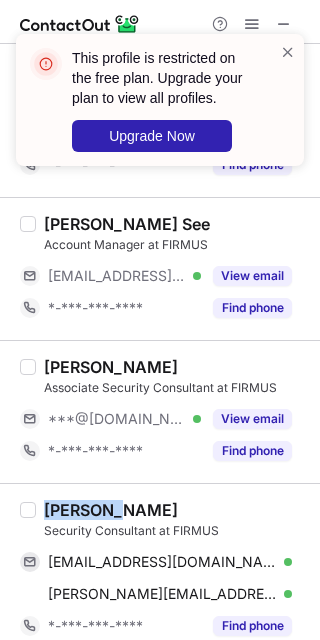 click on "Desmond Kang" at bounding box center [111, 510] 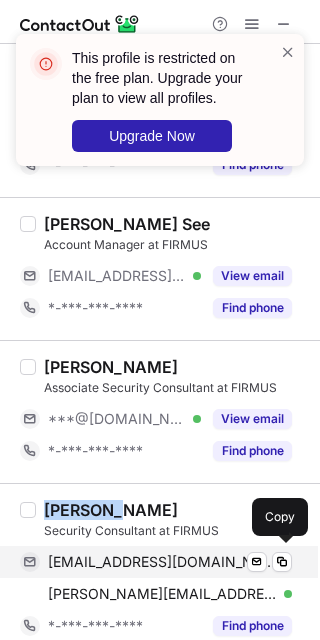 click on "desmondkang0415@gmail.com" at bounding box center [162, 562] 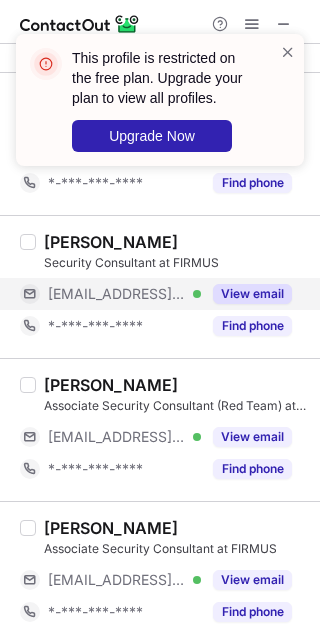 scroll, scrollTop: 2897, scrollLeft: 0, axis: vertical 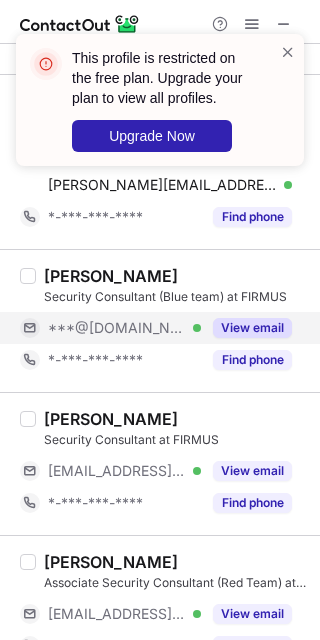 drag, startPoint x: 101, startPoint y: 333, endPoint x: 100, endPoint y: 317, distance: 16.03122 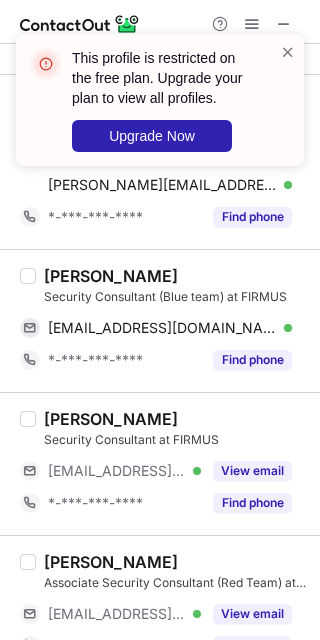 click on "Muhammad Syahir" at bounding box center (111, 276) 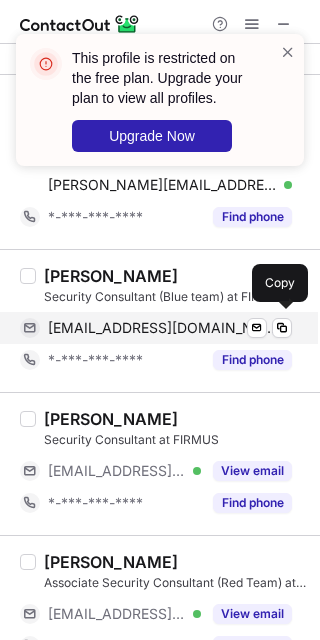 drag, startPoint x: 130, startPoint y: 318, endPoint x: 157, endPoint y: 317, distance: 27.018513 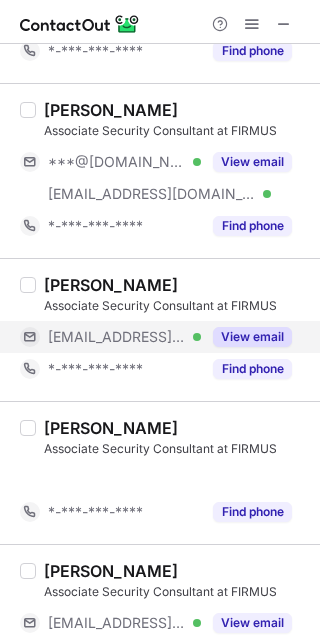 scroll, scrollTop: 647, scrollLeft: 0, axis: vertical 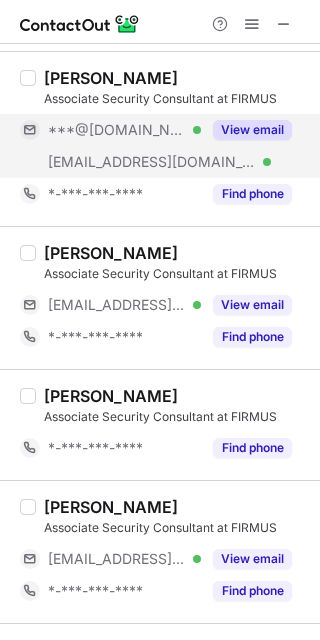 click on "***@firmussec.com" at bounding box center [152, 162] 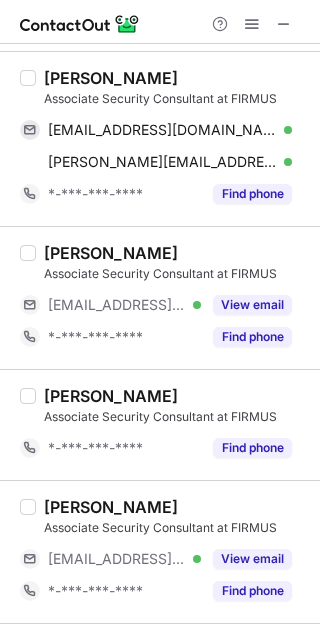 click on "Mohammed Hasan" at bounding box center [111, 78] 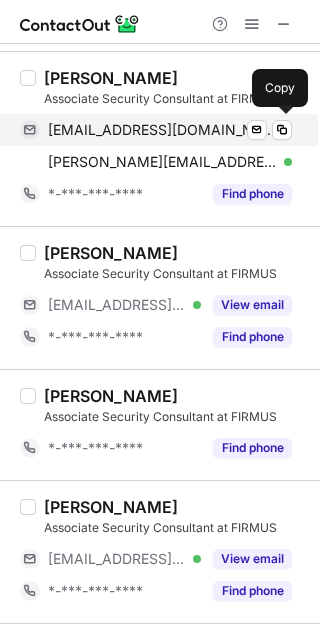 click on "mohammednhabbas@gmail.com" at bounding box center [162, 130] 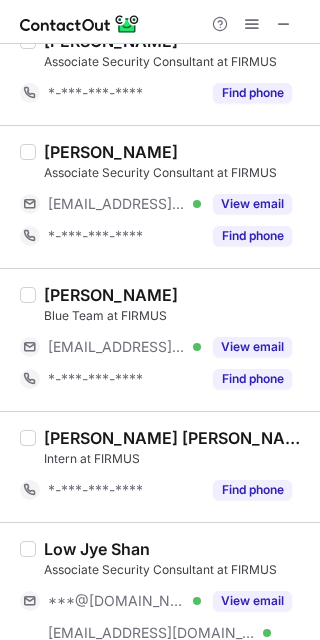 scroll, scrollTop: 1057, scrollLeft: 0, axis: vertical 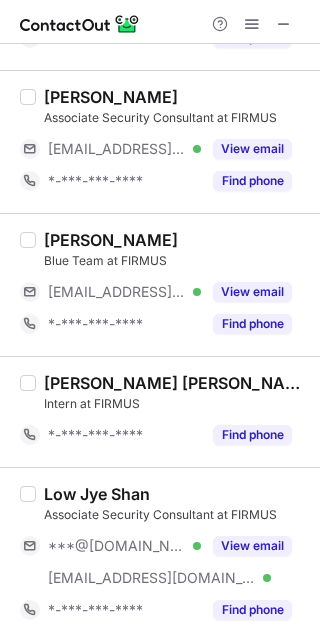 drag, startPoint x: 8, startPoint y: 549, endPoint x: 66, endPoint y: 541, distance: 58.549126 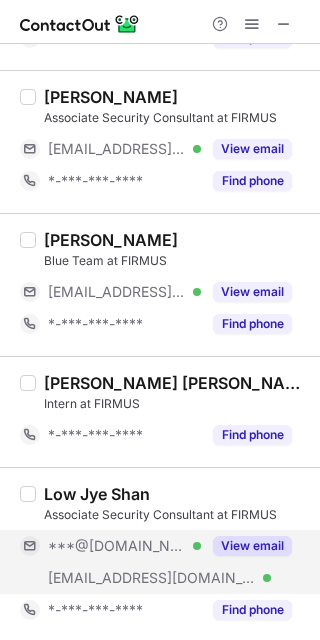 click on "***@[DOMAIN_NAME]" at bounding box center (117, 546) 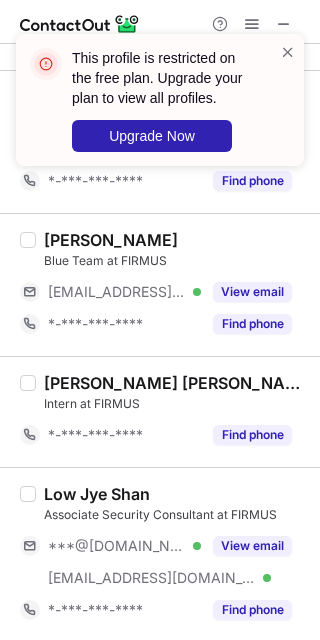click on "Low Jye Shan" at bounding box center (97, 494) 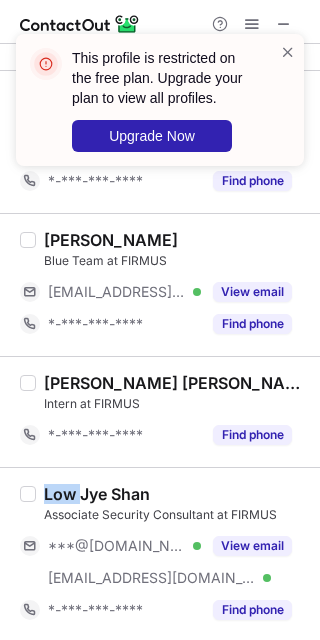 click on "Low Jye Shan" at bounding box center [97, 494] 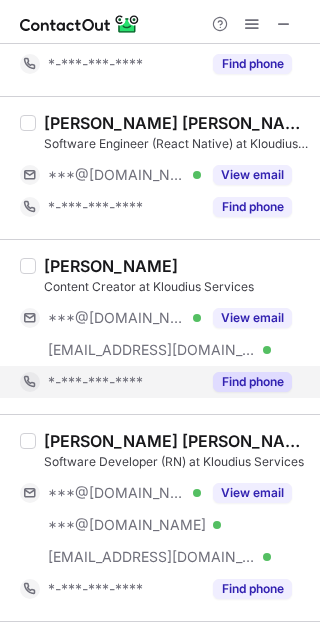 scroll, scrollTop: 0, scrollLeft: 0, axis: both 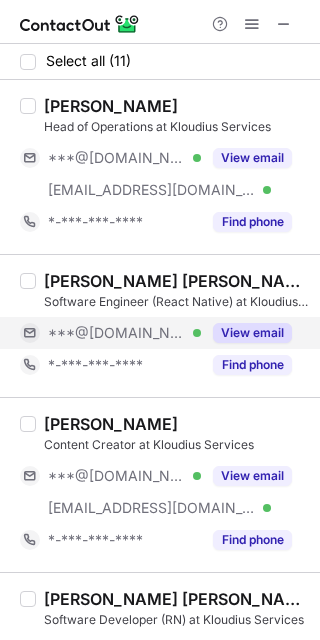 click on "***@outlook.com Verified" at bounding box center (110, 333) 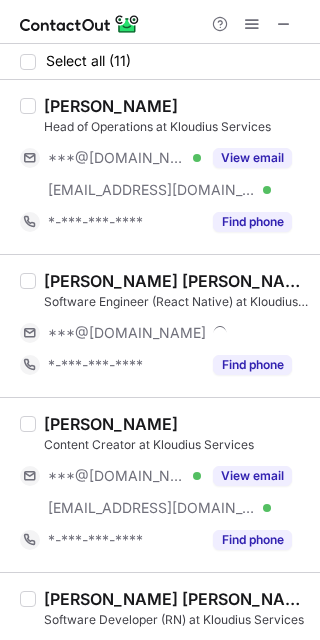 click on "Arsalan Ahmed Nasir Software Engineer (React Native) at Kloudius Services ***@outlook.com *-***-***-**** Find phone" at bounding box center (160, 325) 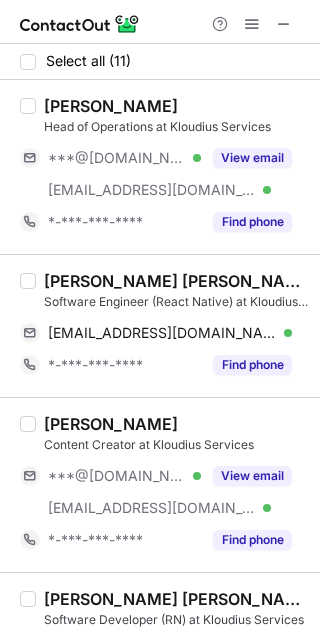 click on "Arsalan Ahmed Nasir" at bounding box center (176, 281) 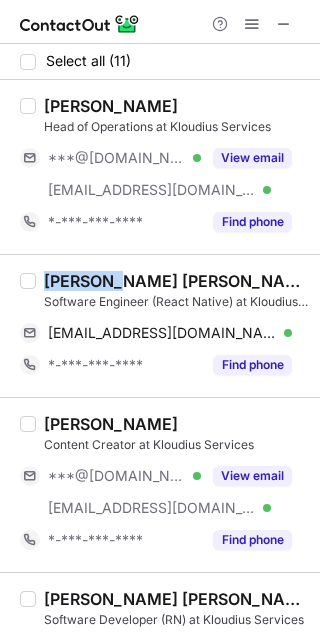 click on "Arsalan Ahmed Nasir" at bounding box center (176, 281) 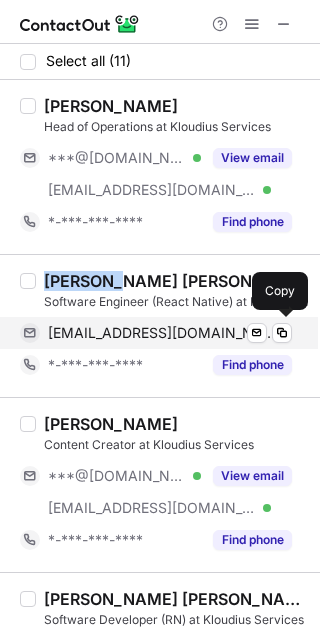 click on "arsalann12@outlook.com Verified Send email Copy" at bounding box center (156, 333) 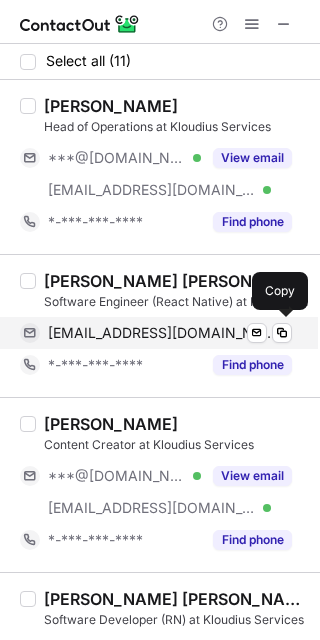 scroll, scrollTop: 177, scrollLeft: 0, axis: vertical 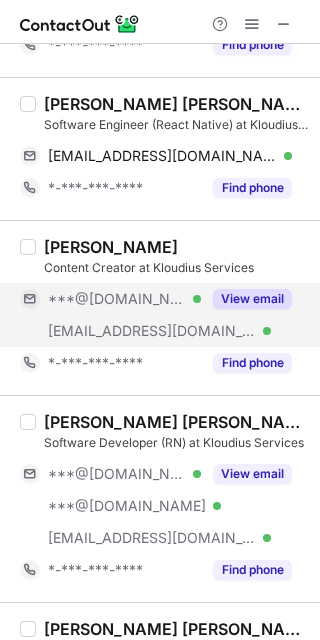 drag, startPoint x: 87, startPoint y: 305, endPoint x: 85, endPoint y: 249, distance: 56.0357 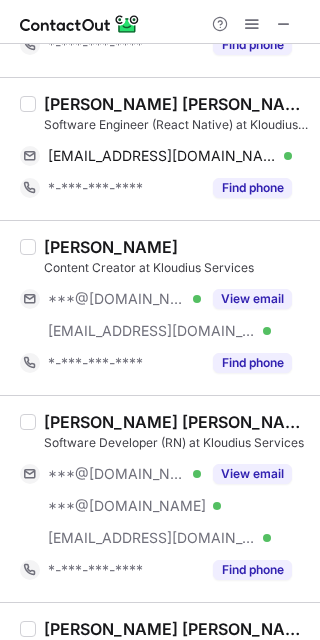 click on "***@[DOMAIN_NAME]" at bounding box center (117, 299) 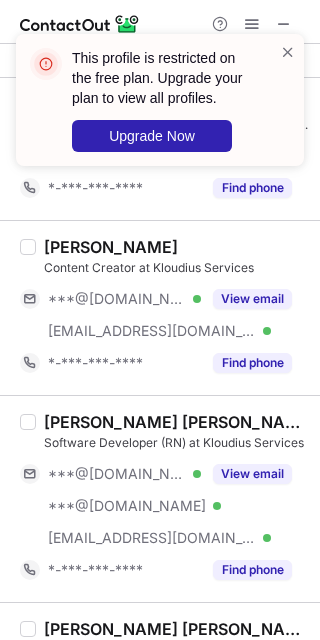 click on "Fatin Nizam" at bounding box center (111, 247) 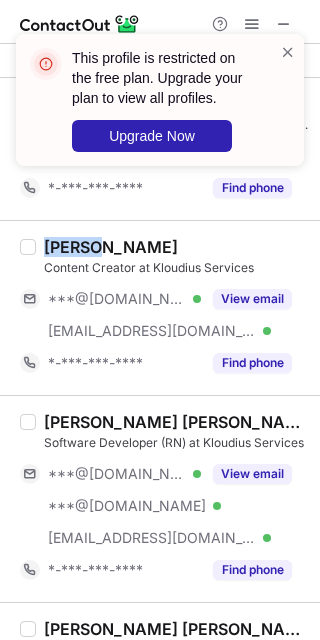 click on "Fatin Nizam" at bounding box center (111, 247) 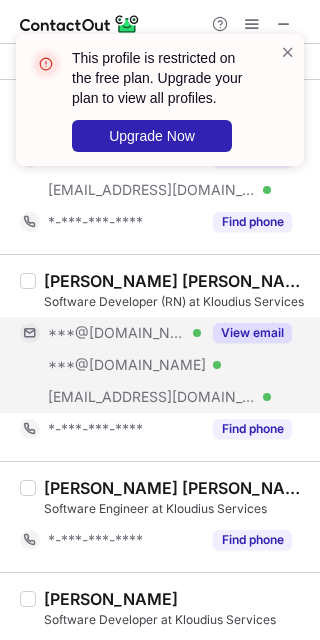 scroll, scrollTop: 355, scrollLeft: 0, axis: vertical 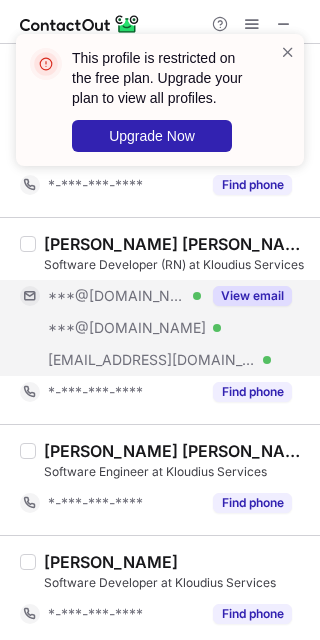click on "***@gmail.com Verified" at bounding box center [110, 296] 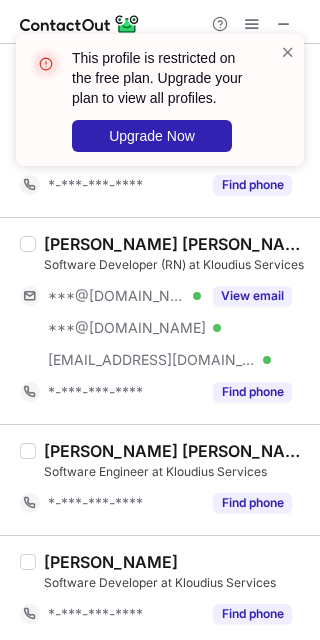 click on "Noor uddin Ahmed" at bounding box center [176, 244] 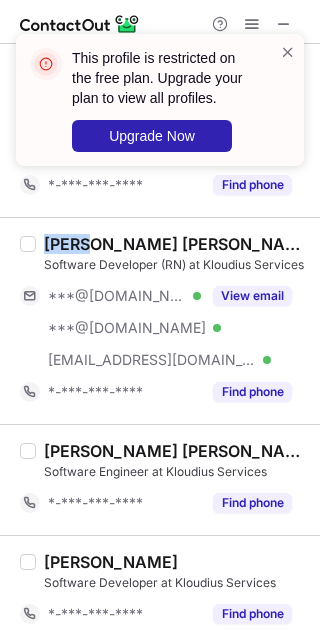 click on "Noor uddin Ahmed" at bounding box center (176, 244) 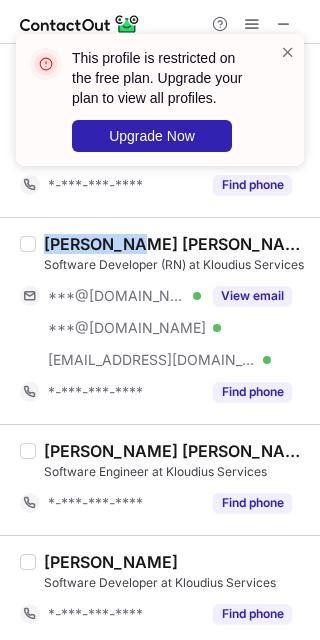 drag, startPoint x: 63, startPoint y: 246, endPoint x: 100, endPoint y: 246, distance: 37 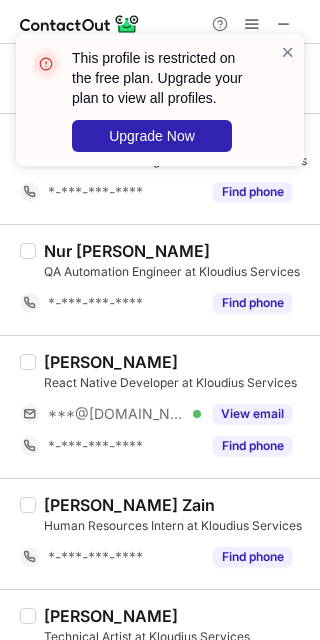 scroll, scrollTop: 946, scrollLeft: 0, axis: vertical 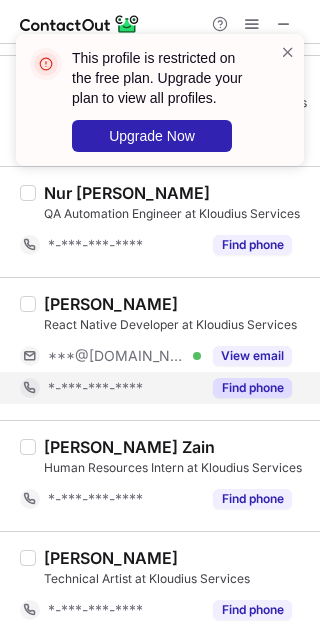 click on "*-***-***-****" at bounding box center [110, 388] 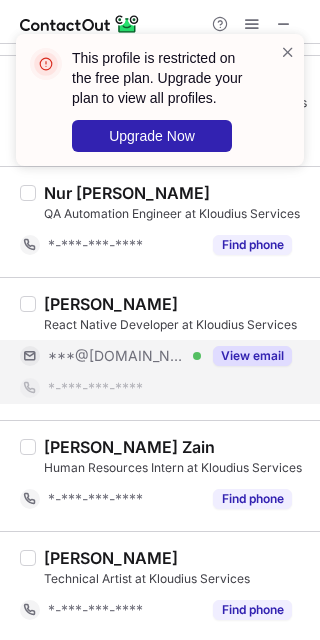 click on "***@hotmail.com" at bounding box center (117, 356) 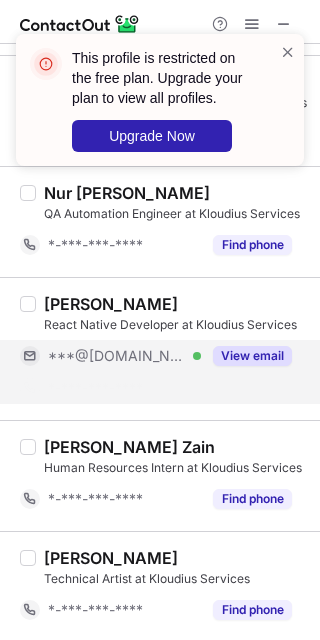 scroll, scrollTop: 914, scrollLeft: 0, axis: vertical 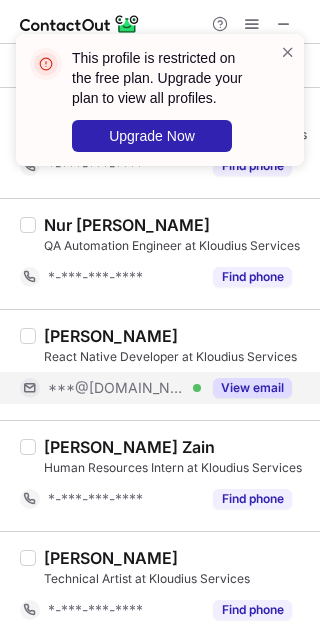 click on "***@hotmail.com Verified" at bounding box center (110, 388) 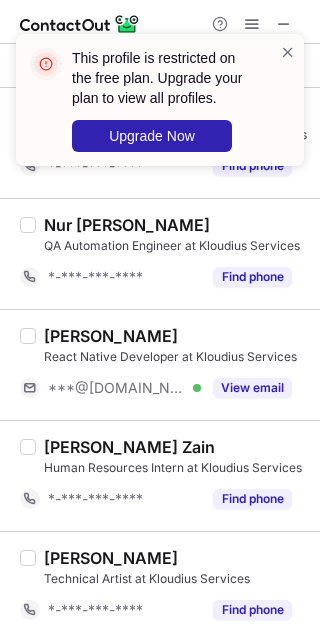 click on "Li Guang Chai" at bounding box center [111, 336] 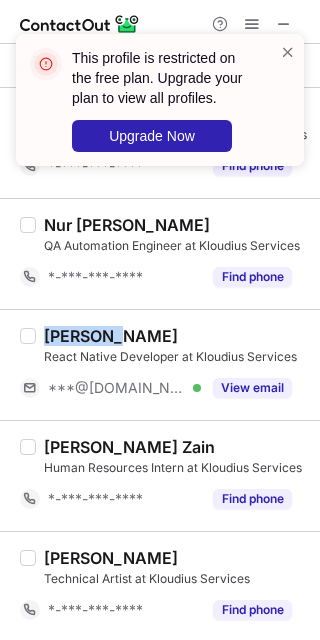 drag, startPoint x: 54, startPoint y: 333, endPoint x: 79, endPoint y: 333, distance: 25 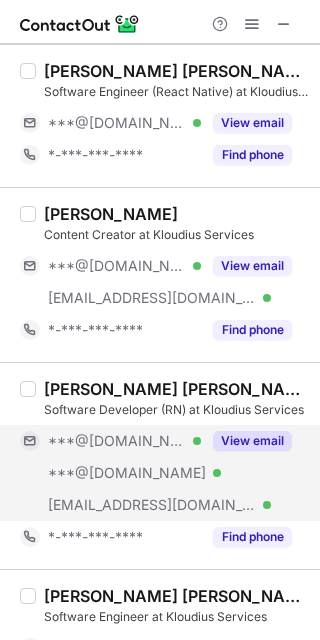 scroll, scrollTop: 388, scrollLeft: 0, axis: vertical 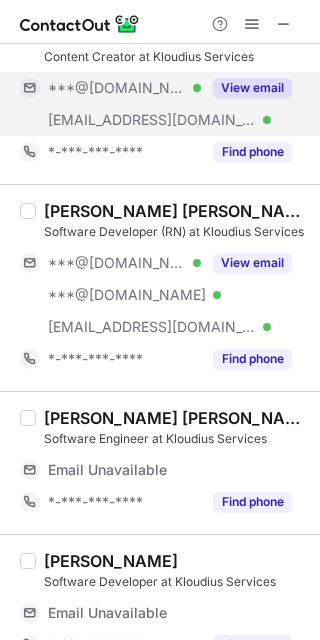 click on "***@kloudius.com" at bounding box center [152, 120] 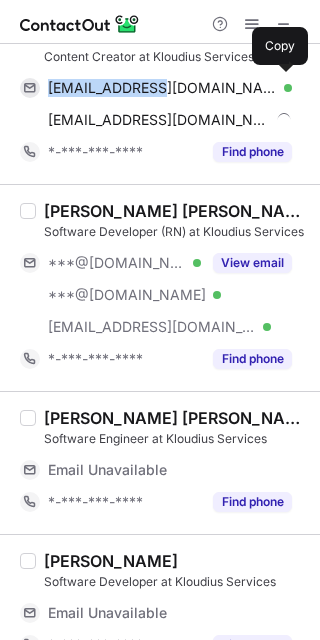click on "fatinnizamwork@gmail.com" at bounding box center [162, 88] 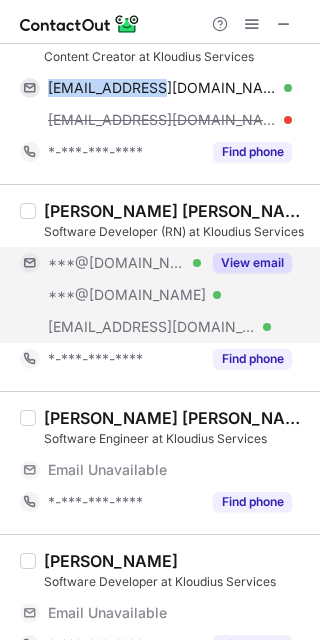 drag, startPoint x: 139, startPoint y: 296, endPoint x: 133, endPoint y: 287, distance: 10.816654 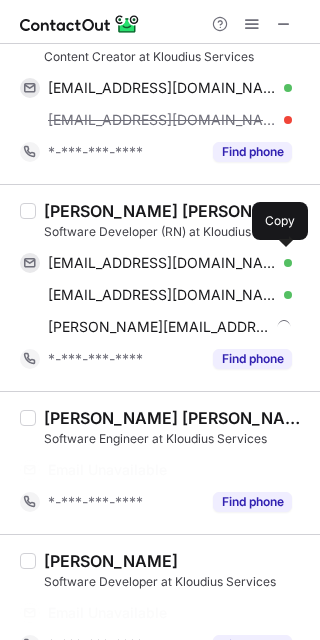 click on "engrnoorahmed407@gmail.com" at bounding box center (162, 263) 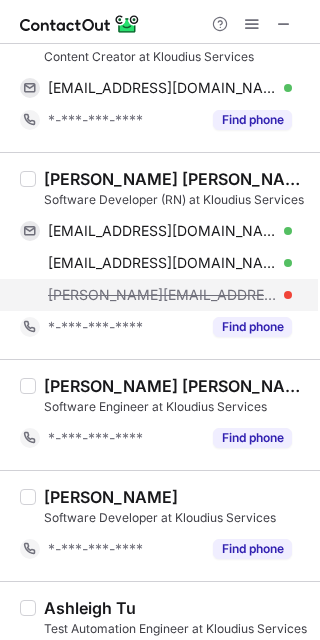 click on "noor@kloudius.com" at bounding box center [170, 295] 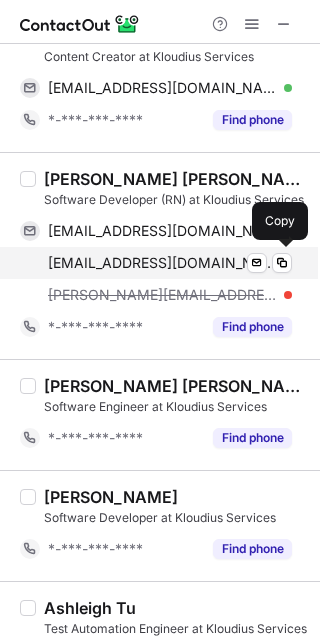 click on "nooruddinahmed407@gmail.com Verified Send email Copy" at bounding box center [156, 263] 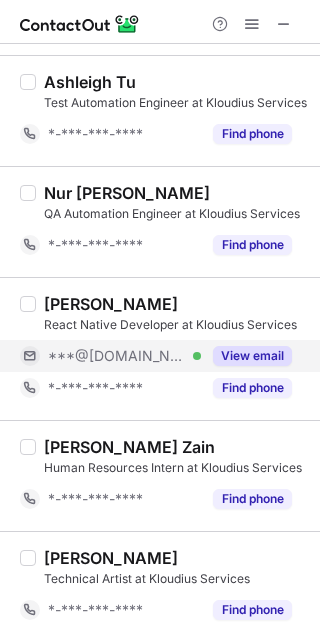 scroll, scrollTop: 882, scrollLeft: 0, axis: vertical 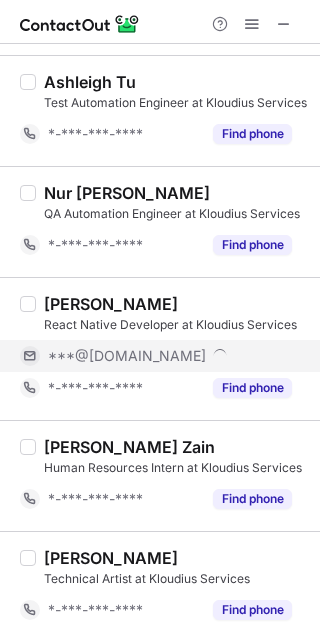 click on "***@hotmail.com" at bounding box center (127, 356) 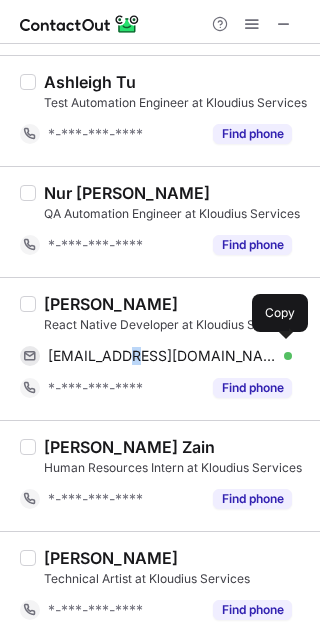 click on "liguang_98@hotmail.com" at bounding box center (162, 356) 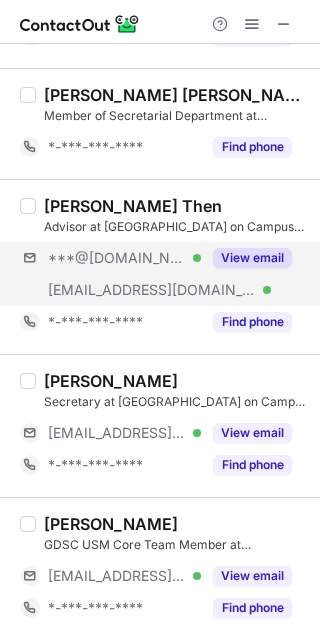 scroll, scrollTop: 818, scrollLeft: 0, axis: vertical 